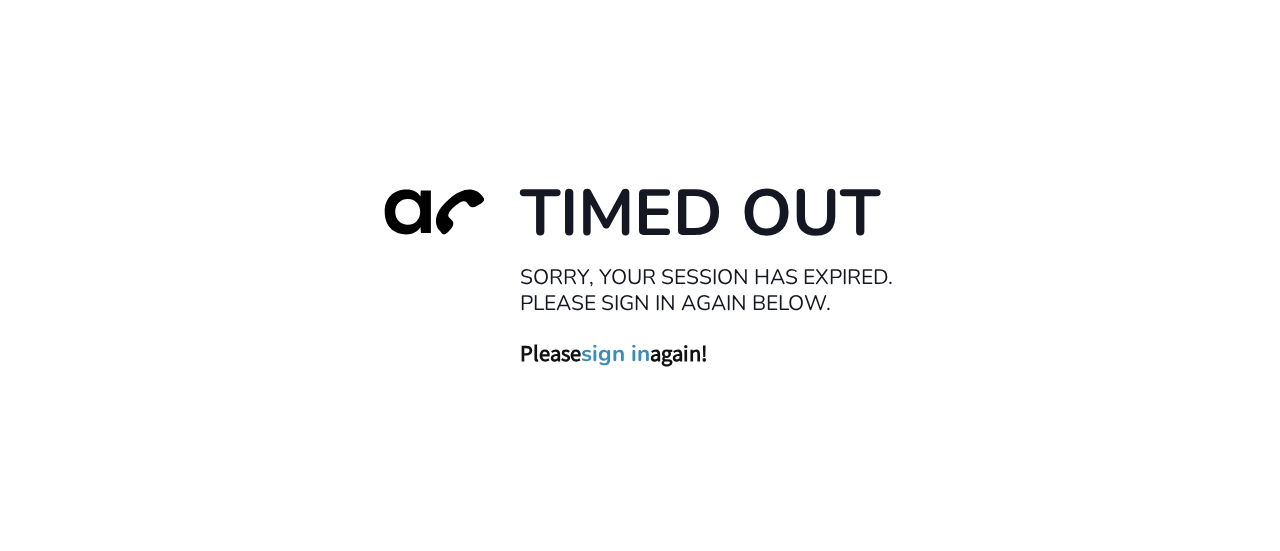 scroll, scrollTop: 0, scrollLeft: 0, axis: both 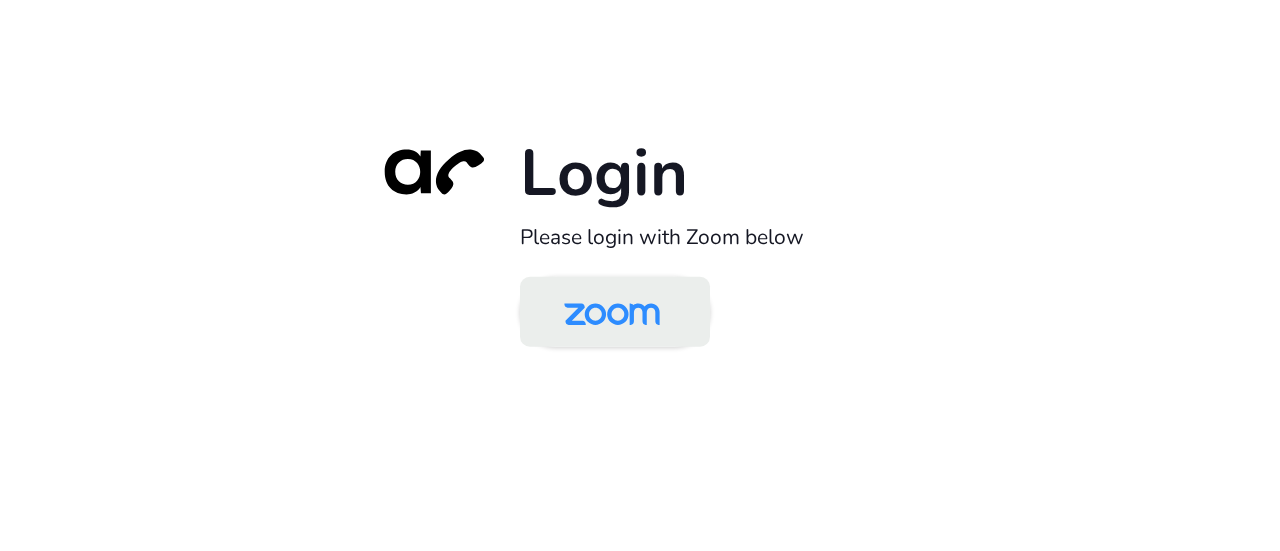 click at bounding box center [612, 313] 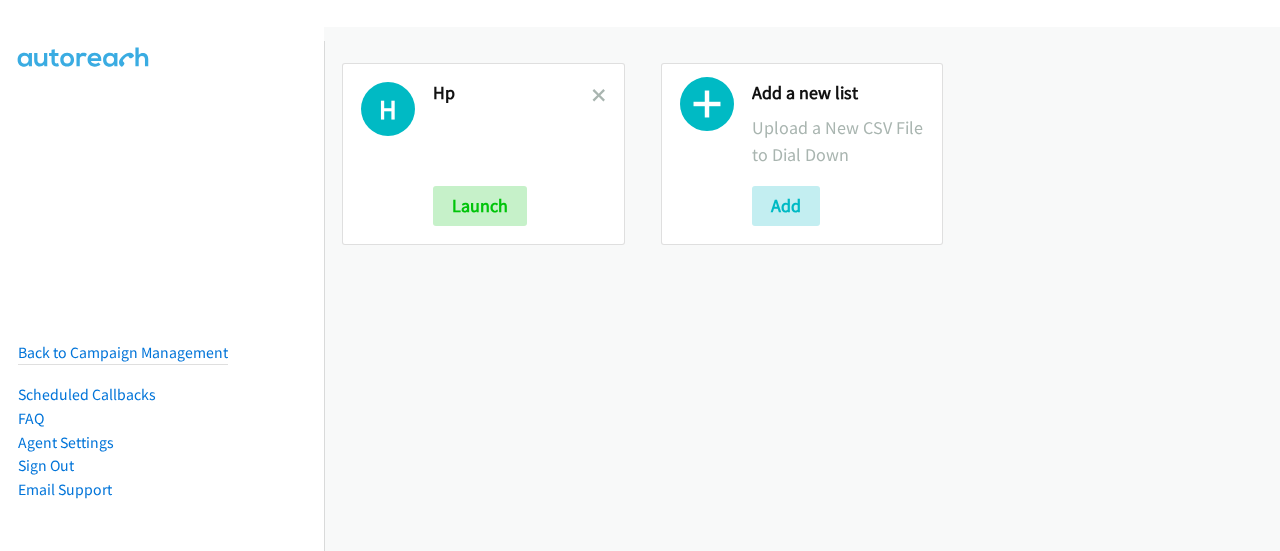 scroll, scrollTop: 0, scrollLeft: 0, axis: both 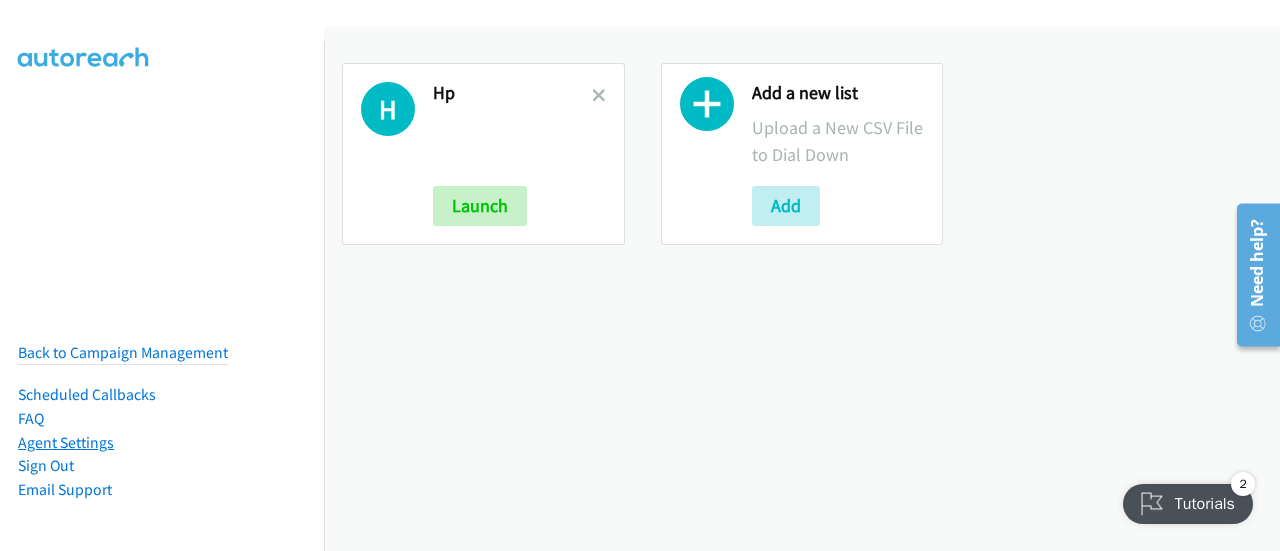 click on "Agent Settings" at bounding box center (66, 442) 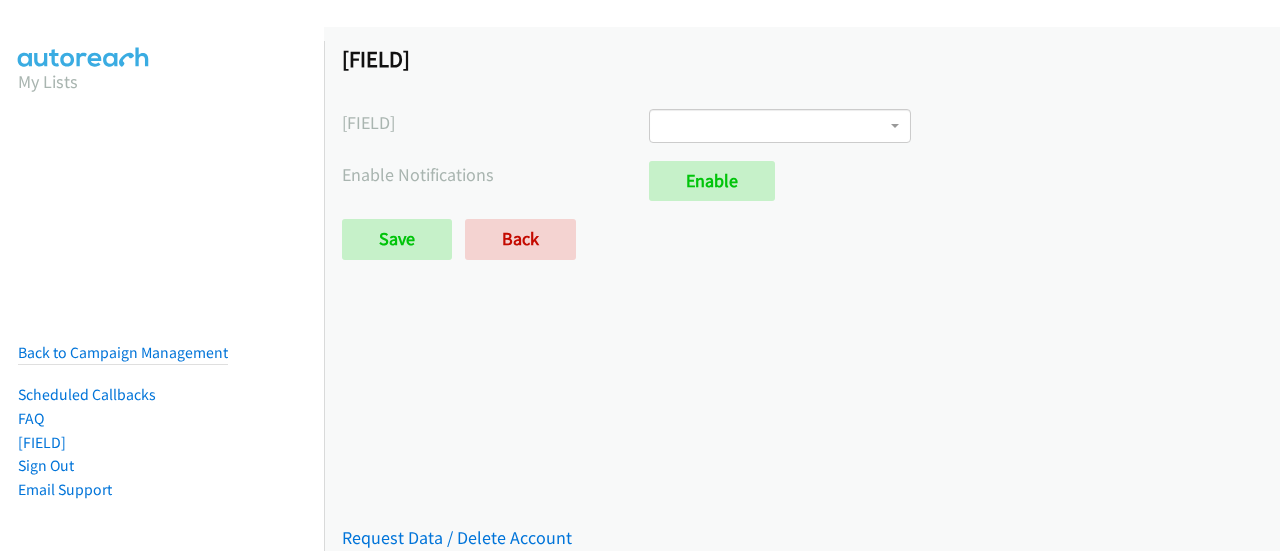 scroll, scrollTop: 0, scrollLeft: 0, axis: both 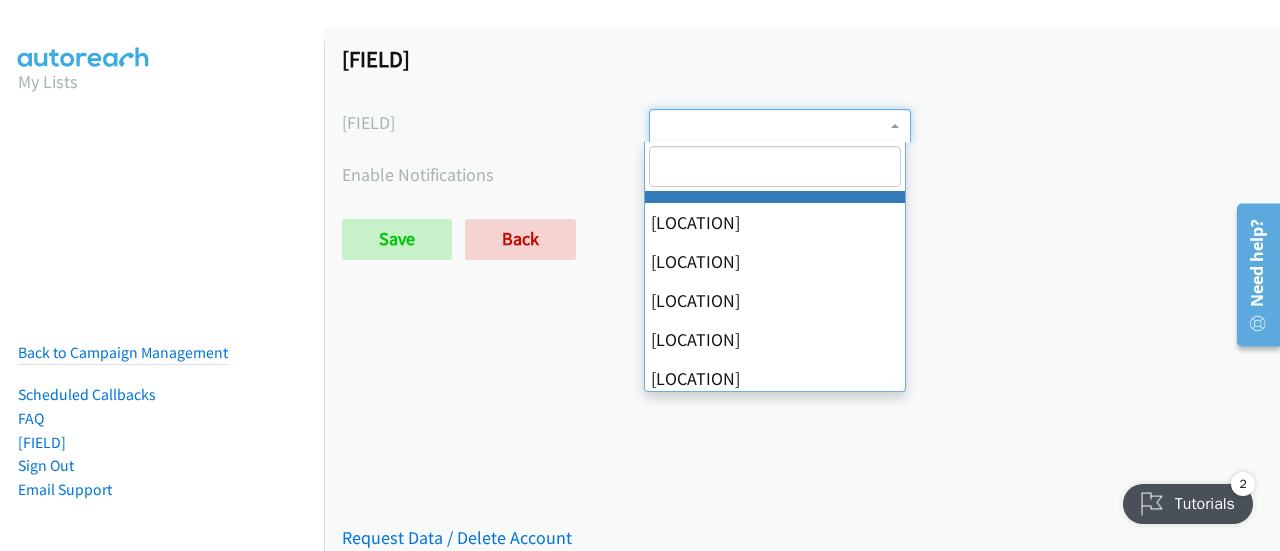 click at bounding box center [780, 126] 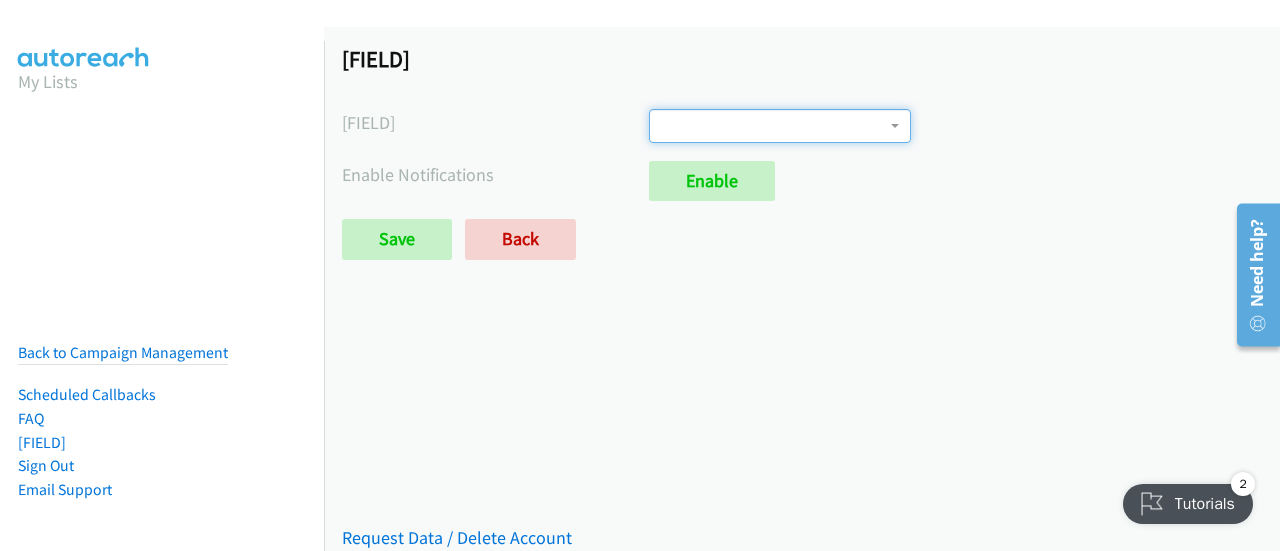 click at bounding box center [780, 126] 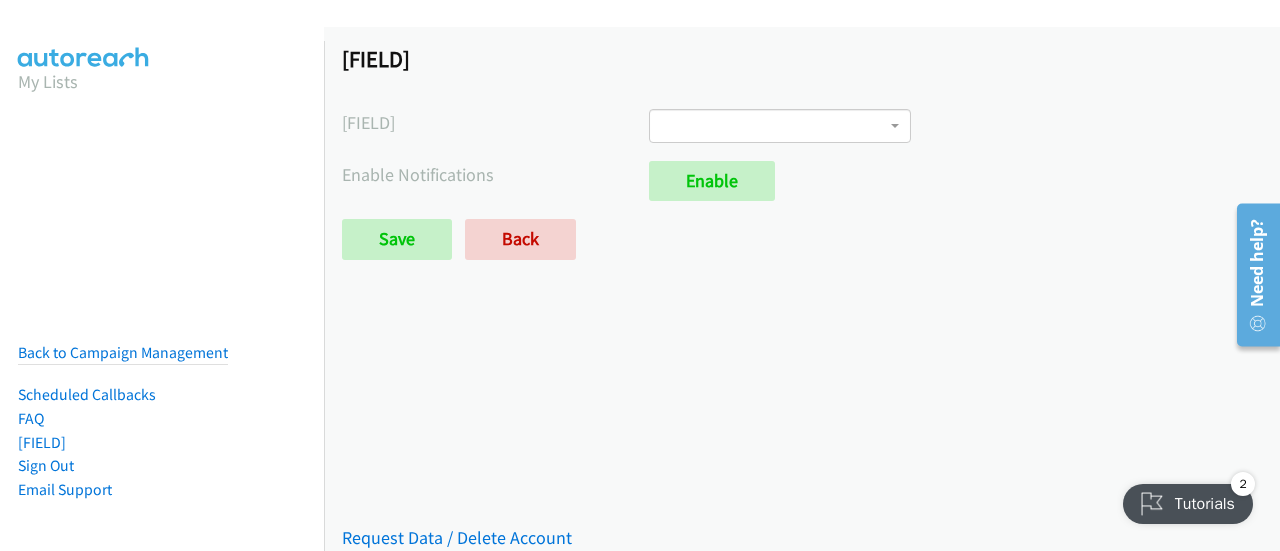 click on "Agent Settings
Timezone
International Date Line West
American Samoa
Midway Island
Hawaii
Alaska
Pacific Time (US & Canada)
Tijuana
Arizona
Mazatlan
Mountain Time (US & Canada)
Central America
Central Time (US & Canada)
Chihuahua
Guadalajara
Mexico City
Monterrey
Saskatchewan
Bogota
Eastern Time (US & Canada)
Indiana (East)
Lima
Quito
Atlantic Time (Canada)
Caracas
Georgetown
La Paz
Puerto Rico
Santiago
Newfoundland
Brasilia
Buenos Aires
Montevideo
Mid-Atlantic
Azores
Cape Verde Is.
Casablanca
Dublin
Edinburgh
Lisbon
London
Monrovia
UTC
Amsterdam
Belgrade
Berlin
Bern
Bratislava
Brussels
Budapest
Copenhagen
Ljubljana
Madrid
Paris
Prague
Rome
Sarajevo
Skopje
Stockholm
Vienna
Warsaw
West Central Africa
Zagreb
Zurich
Athens
Bucharest
Cairo
Harare
Helsinki
Jerusalem
Kaliningrad
Pretoria
Riga
Sofia
Tallinn
Vilnius
Baghdad
Istanbul
Kuwait
Minsk" at bounding box center (802, 161) 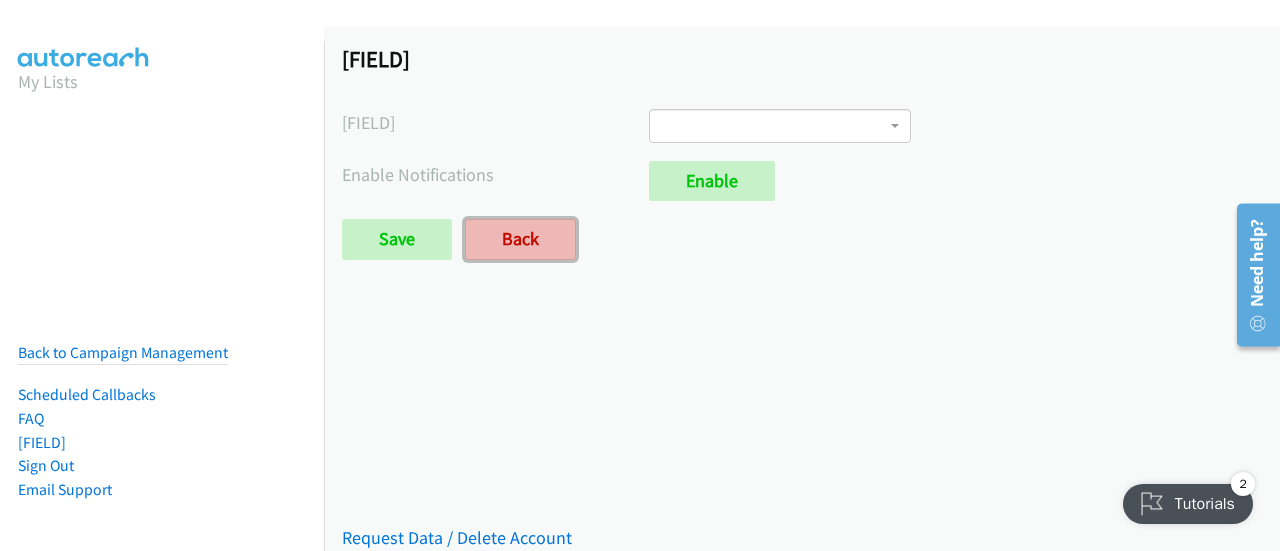 click on "Back" at bounding box center [520, 239] 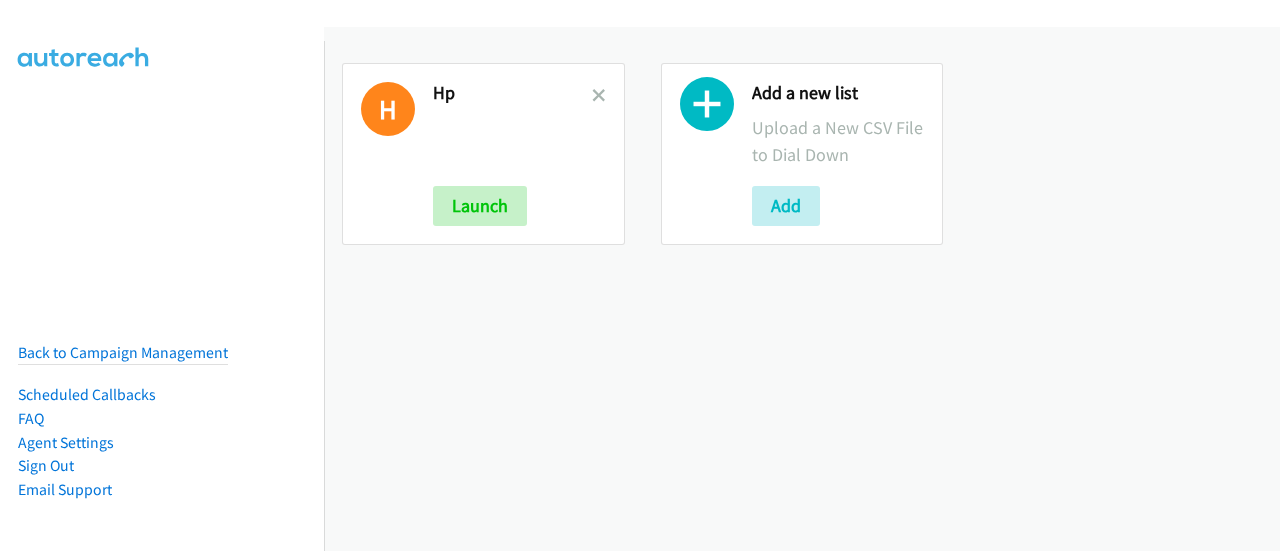 scroll, scrollTop: 0, scrollLeft: 0, axis: both 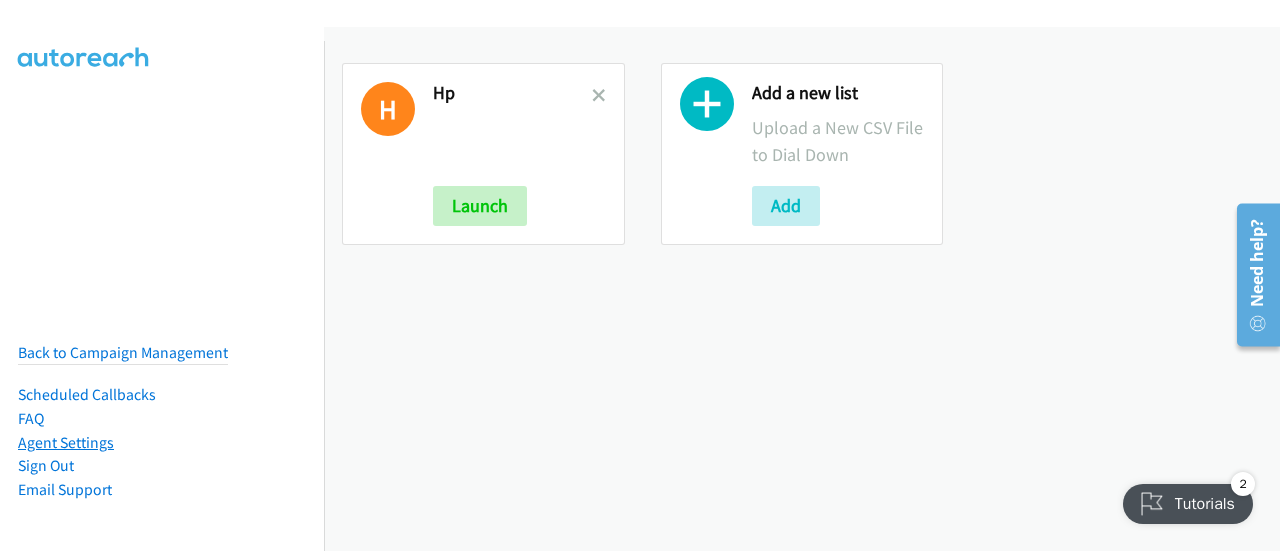 click on "Agent Settings" at bounding box center (66, 442) 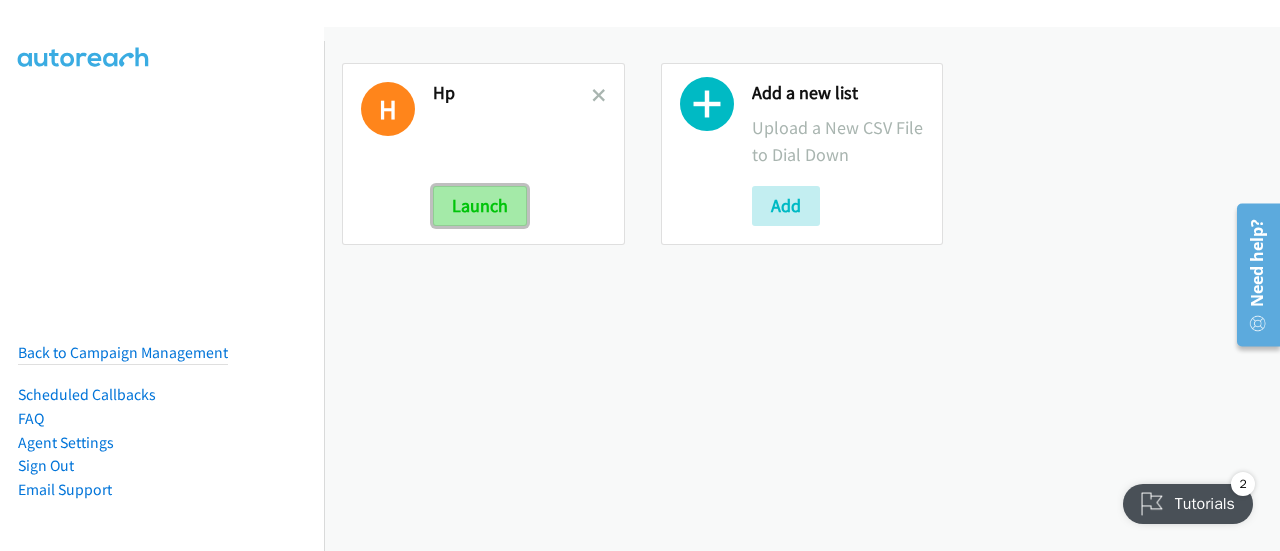 click on "Launch" at bounding box center [480, 206] 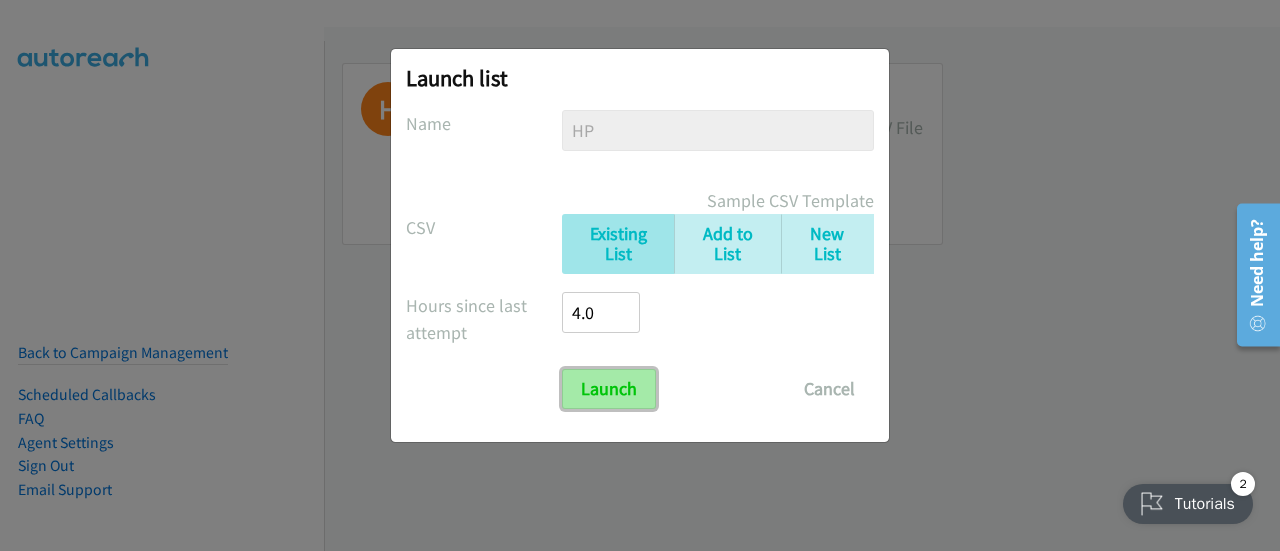 click on "Launch" at bounding box center [609, 389] 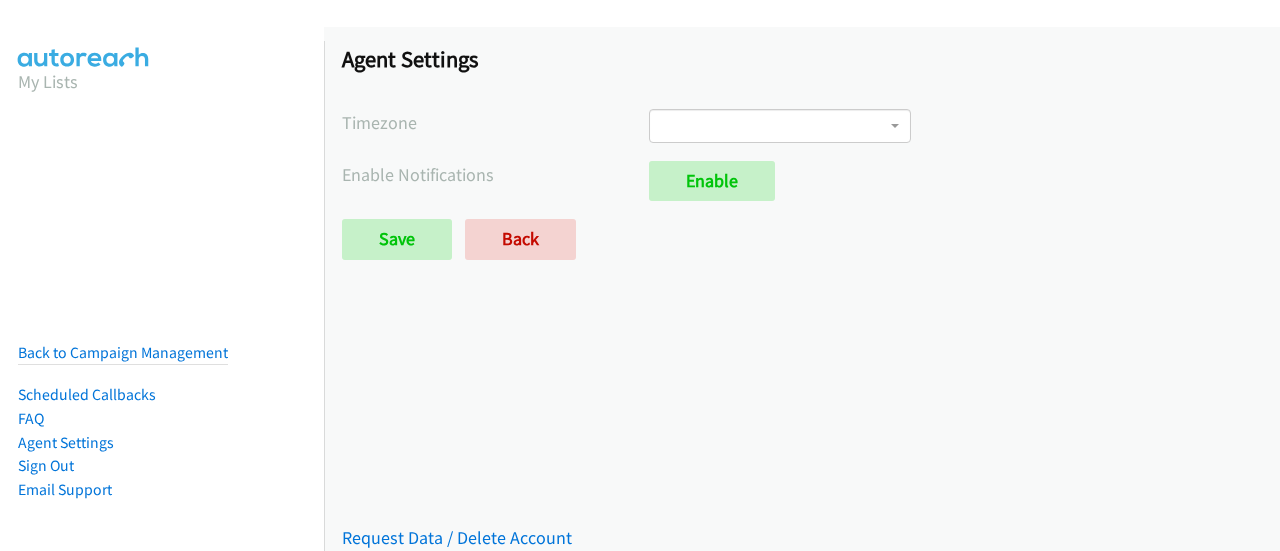 scroll, scrollTop: 0, scrollLeft: 0, axis: both 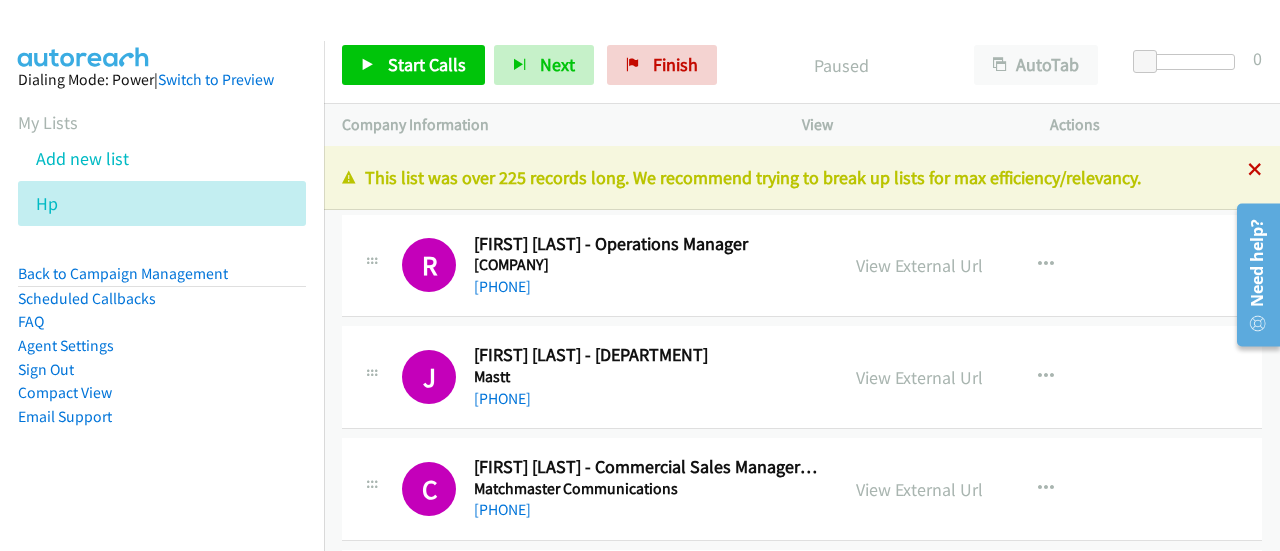 click at bounding box center [1255, 171] 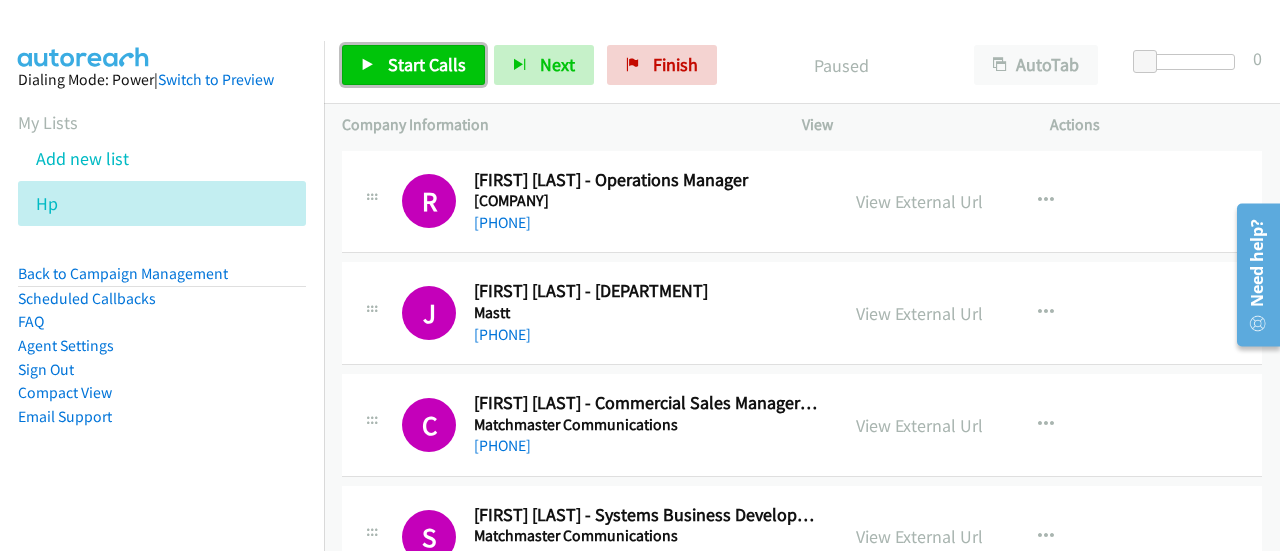 click on "Start Calls" at bounding box center (427, 64) 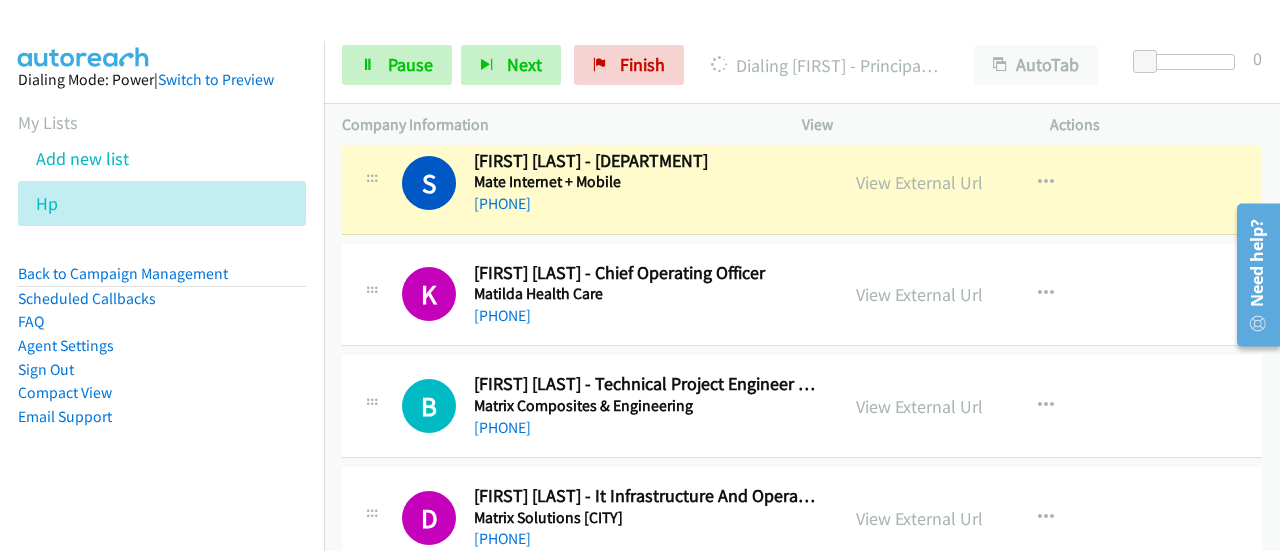 scroll, scrollTop: 457, scrollLeft: 0, axis: vertical 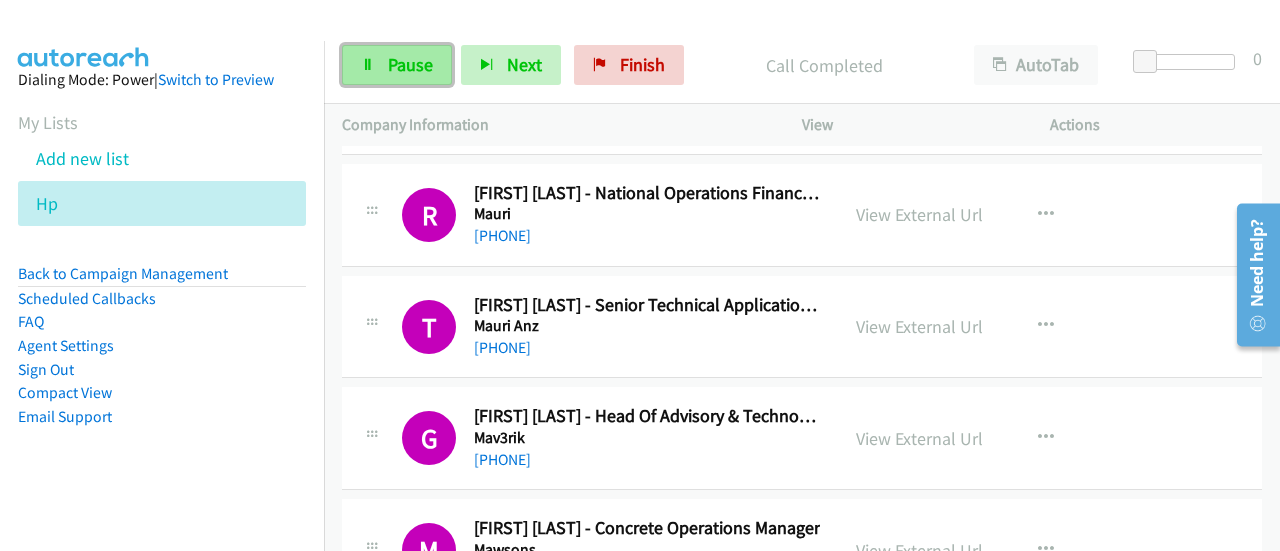 click on "Pause" at bounding box center (397, 65) 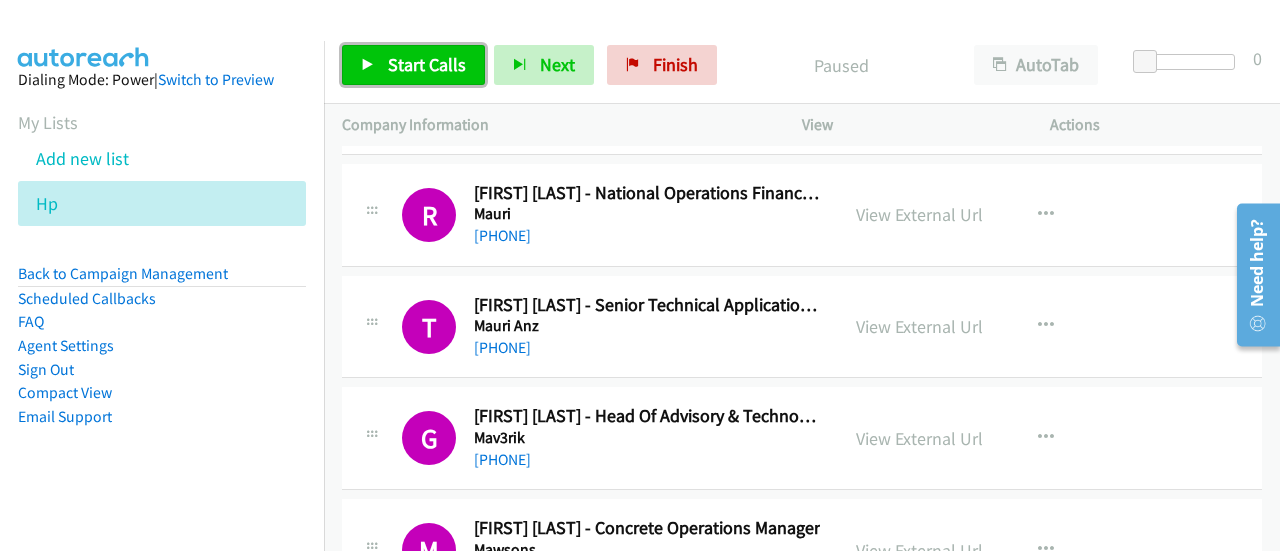click on "Start Calls" at bounding box center [413, 65] 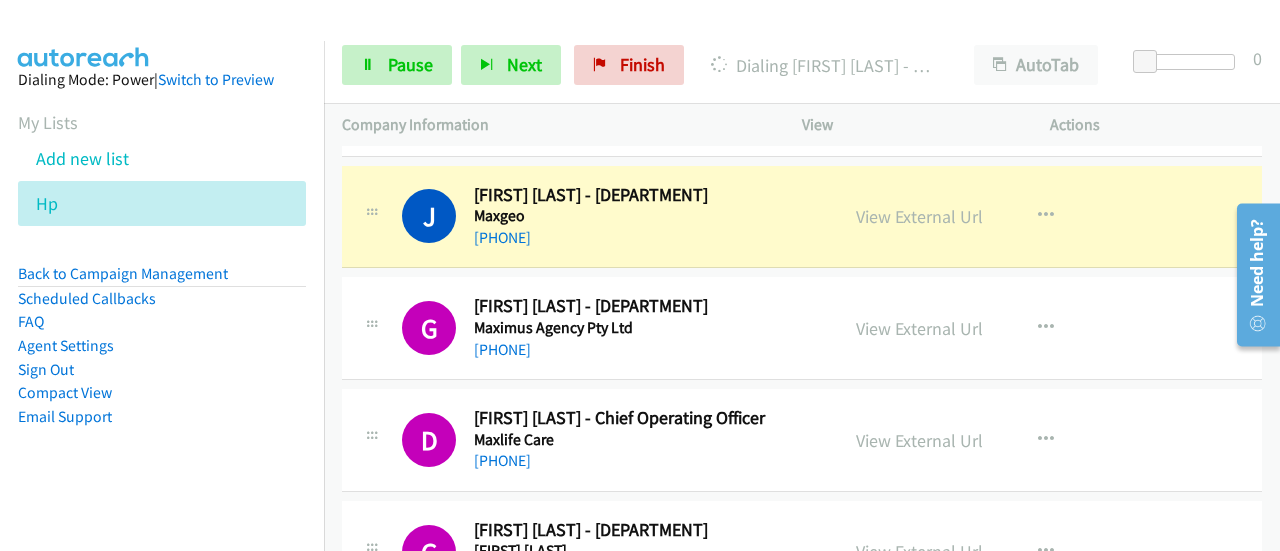 scroll, scrollTop: 1775, scrollLeft: 0, axis: vertical 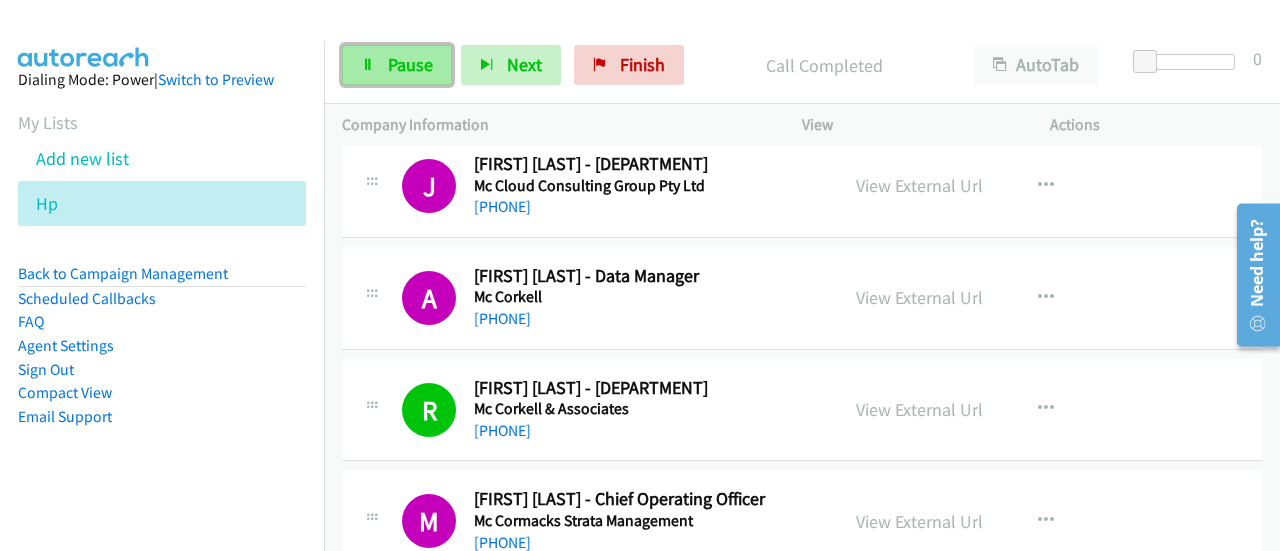 click on "Pause" at bounding box center (410, 64) 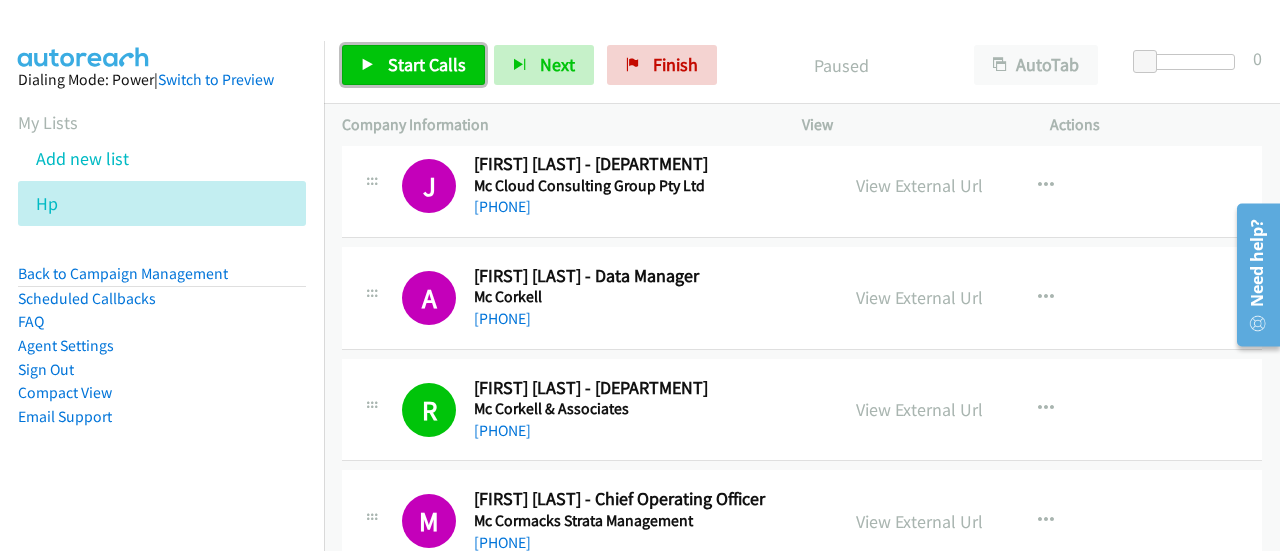 click on "Start Calls" at bounding box center (427, 64) 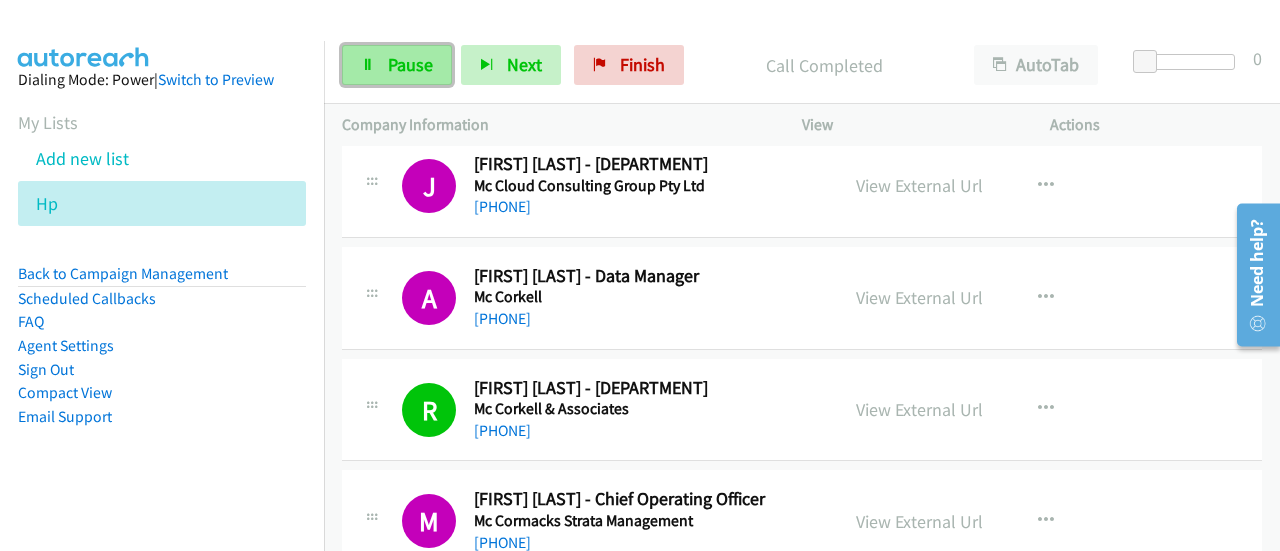 click on "Pause" at bounding box center (397, 65) 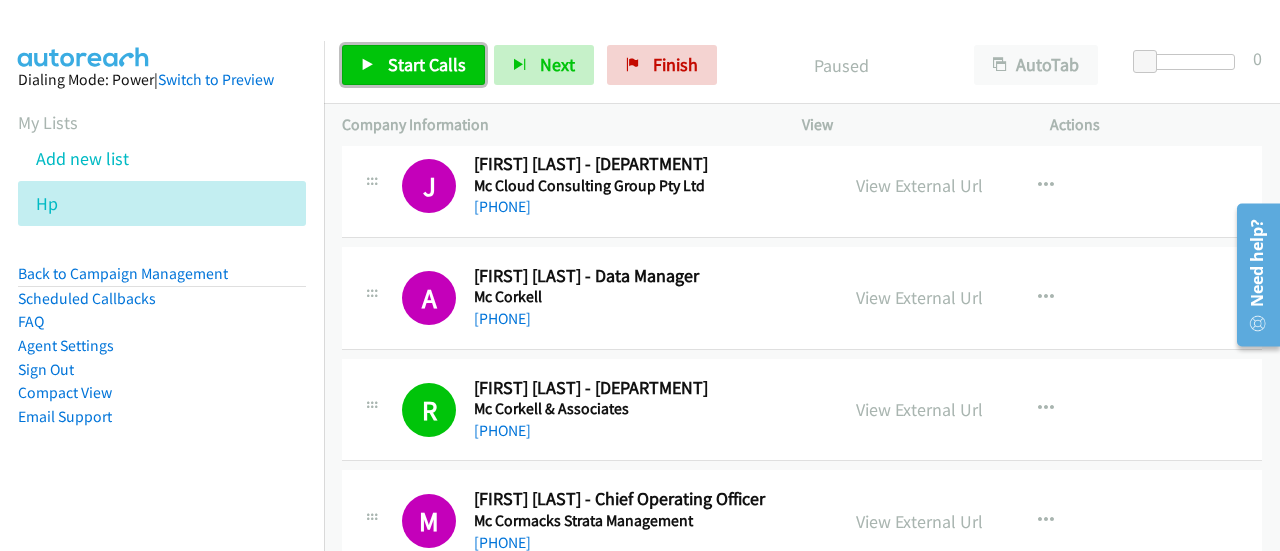 click on "Start Calls" at bounding box center (413, 65) 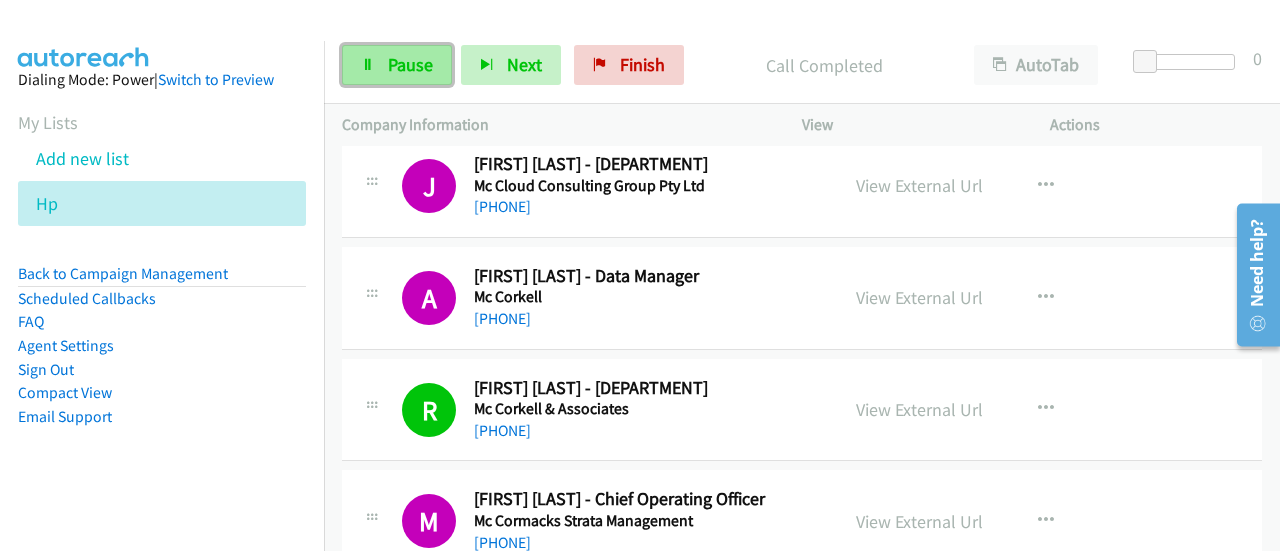 click on "Pause" at bounding box center [410, 64] 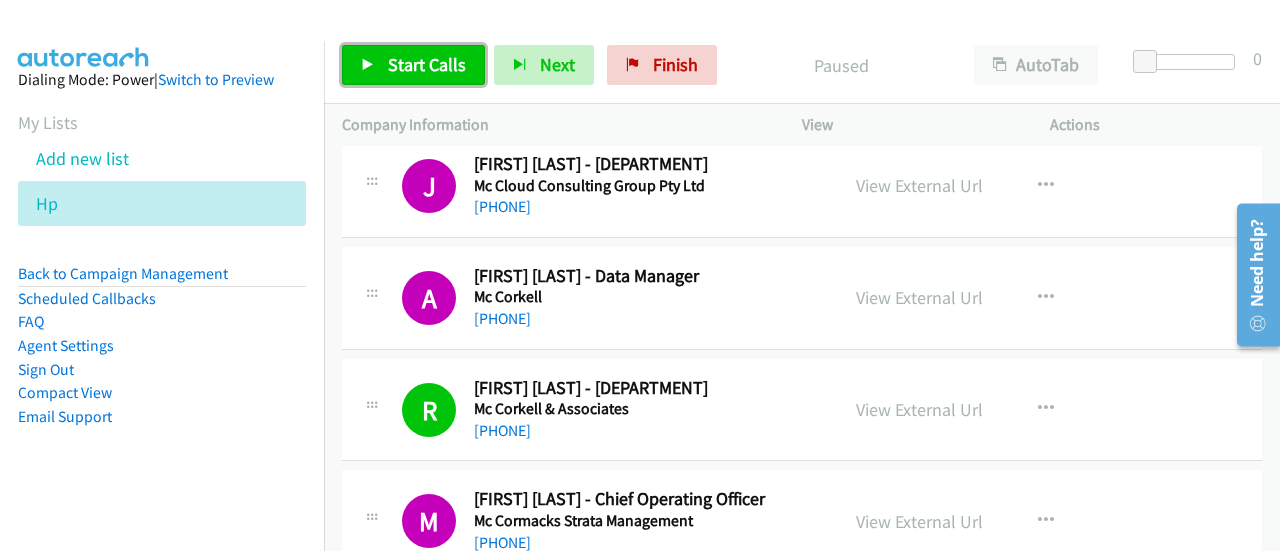 click on "Start Calls" at bounding box center (427, 64) 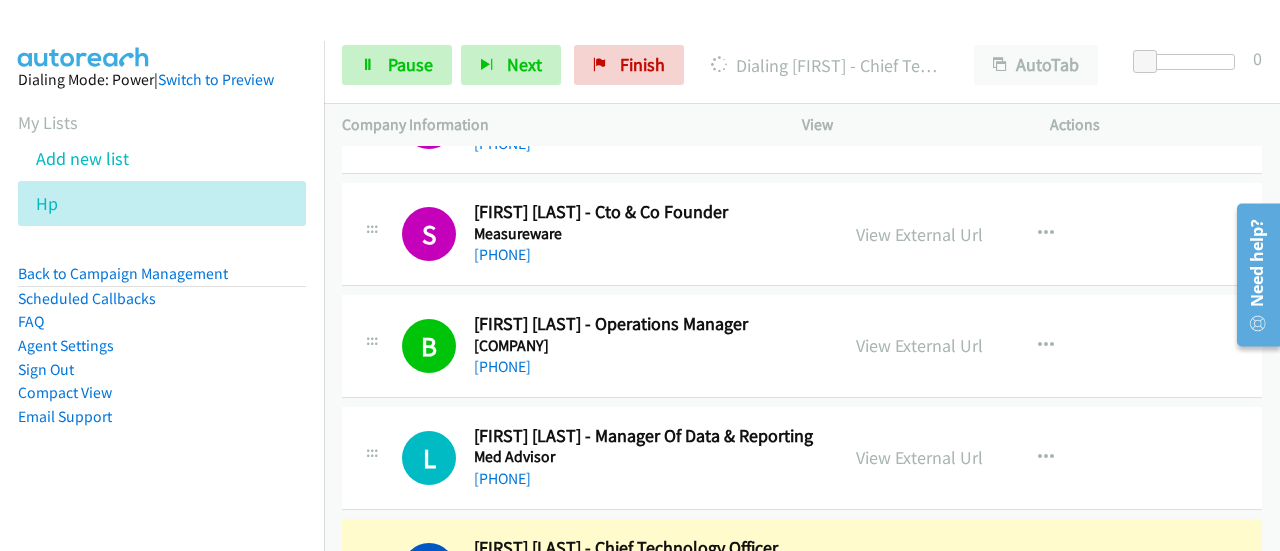 scroll, scrollTop: 4333, scrollLeft: 0, axis: vertical 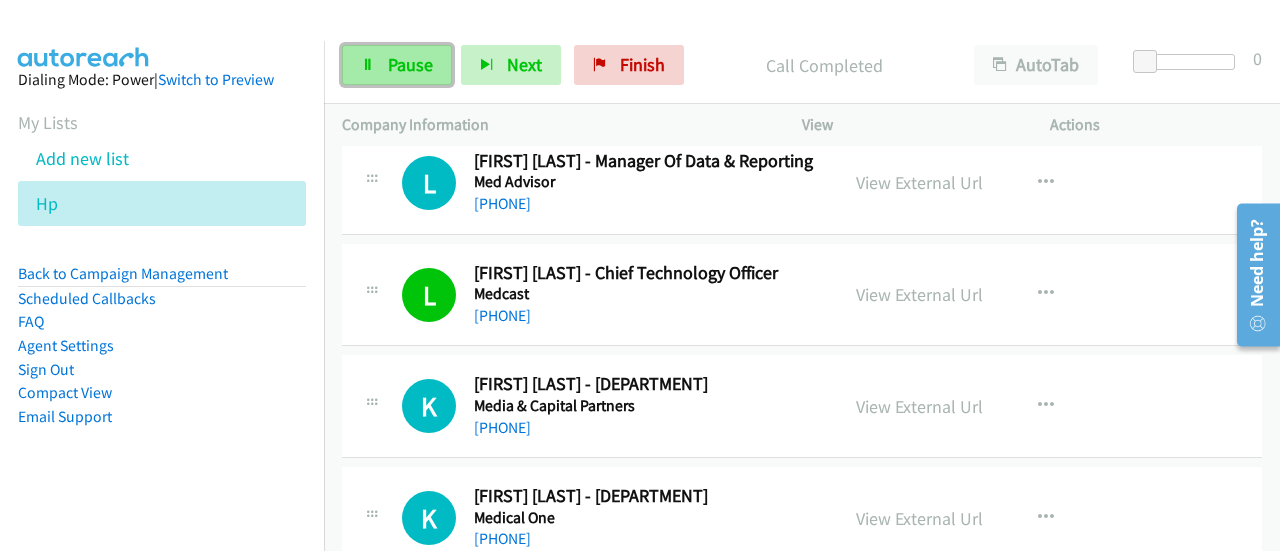 click on "Pause" at bounding box center [397, 65] 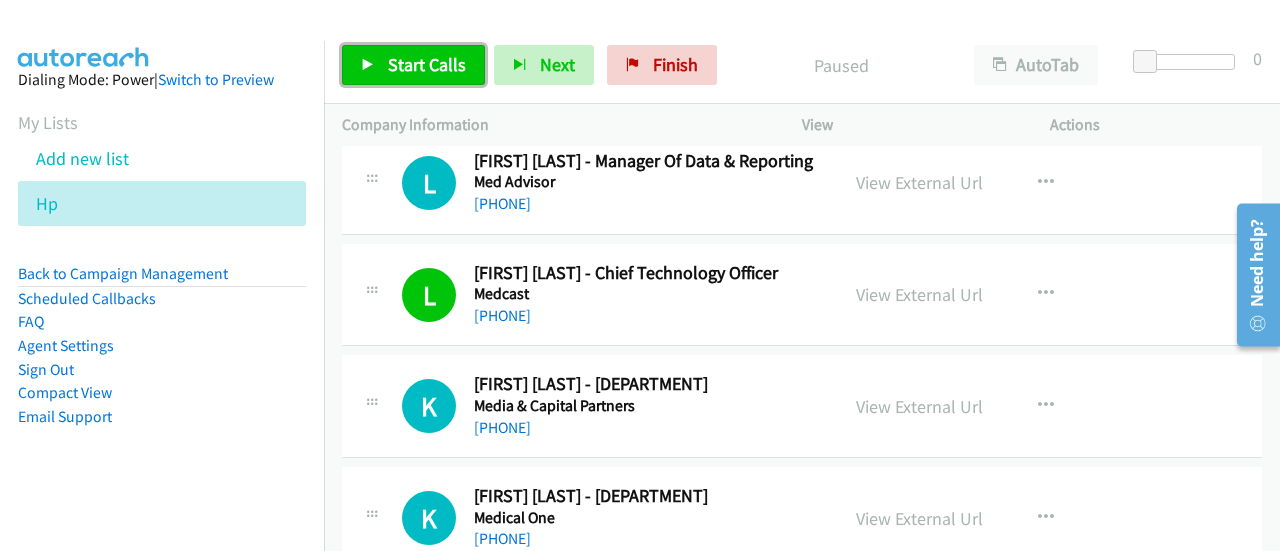 click on "Start Calls" at bounding box center [413, 65] 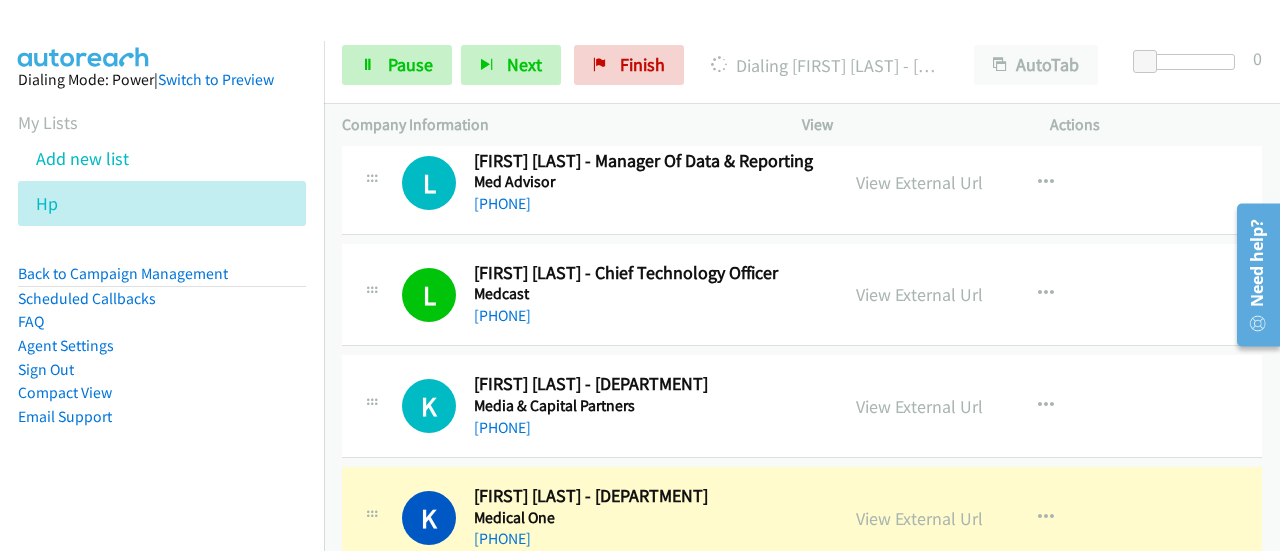 click at bounding box center (631, 38) 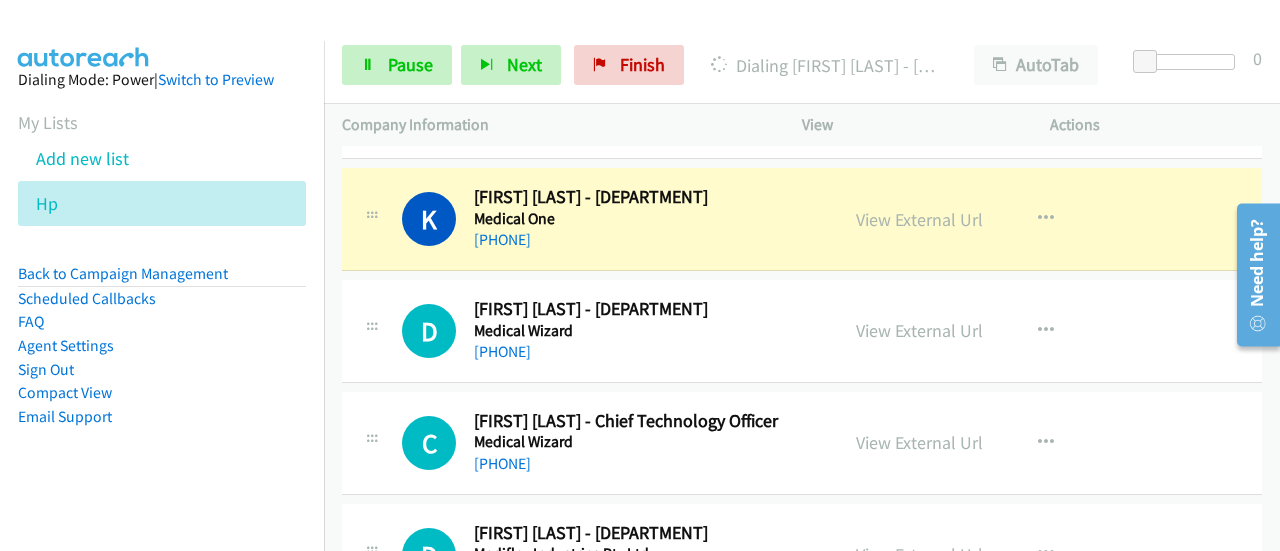 scroll, scrollTop: 4904, scrollLeft: 0, axis: vertical 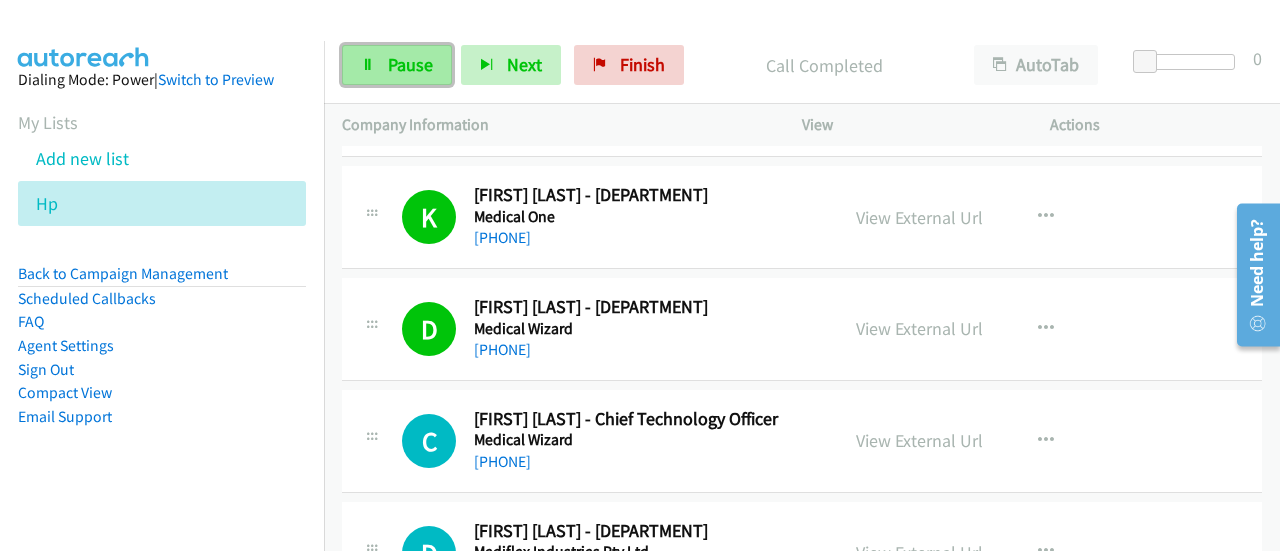 click on "Pause" at bounding box center (410, 64) 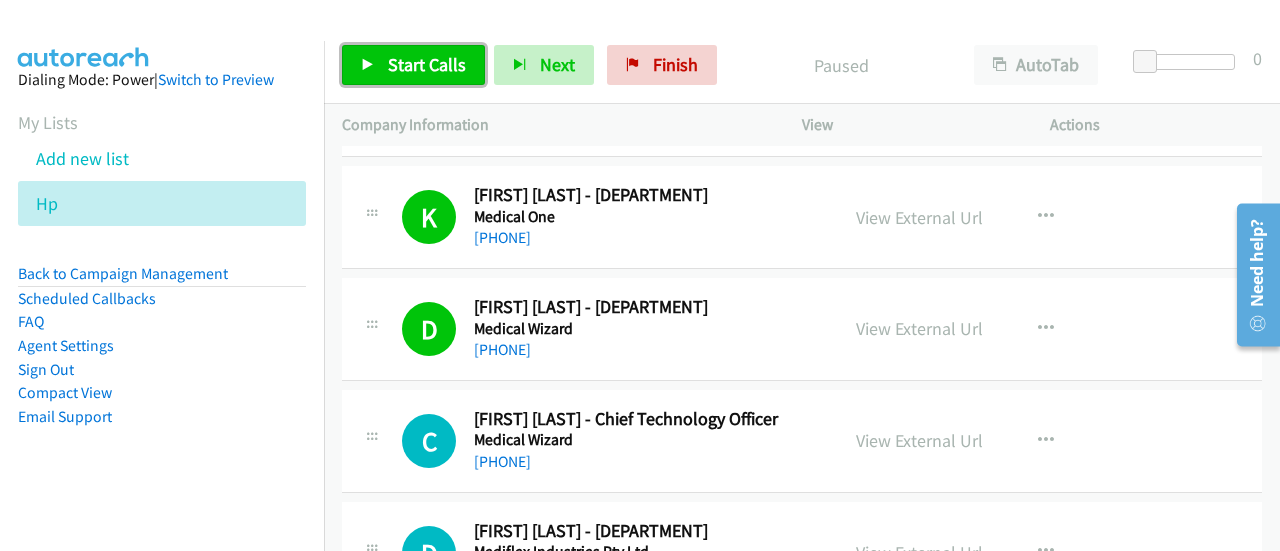 click on "Start Calls" at bounding box center [427, 64] 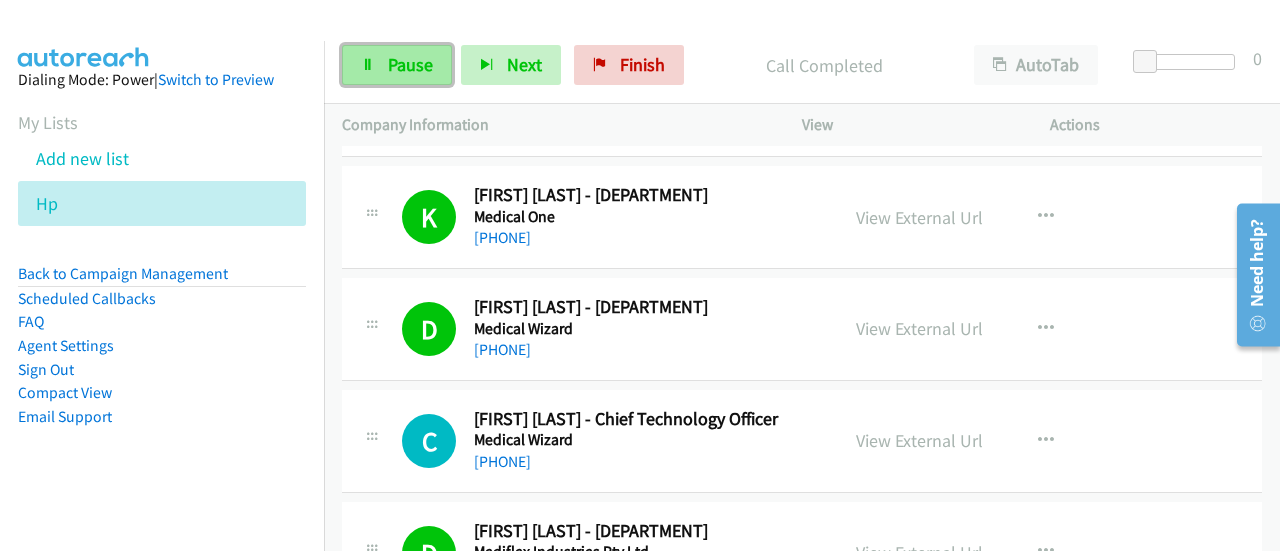 click on "Pause" at bounding box center (410, 64) 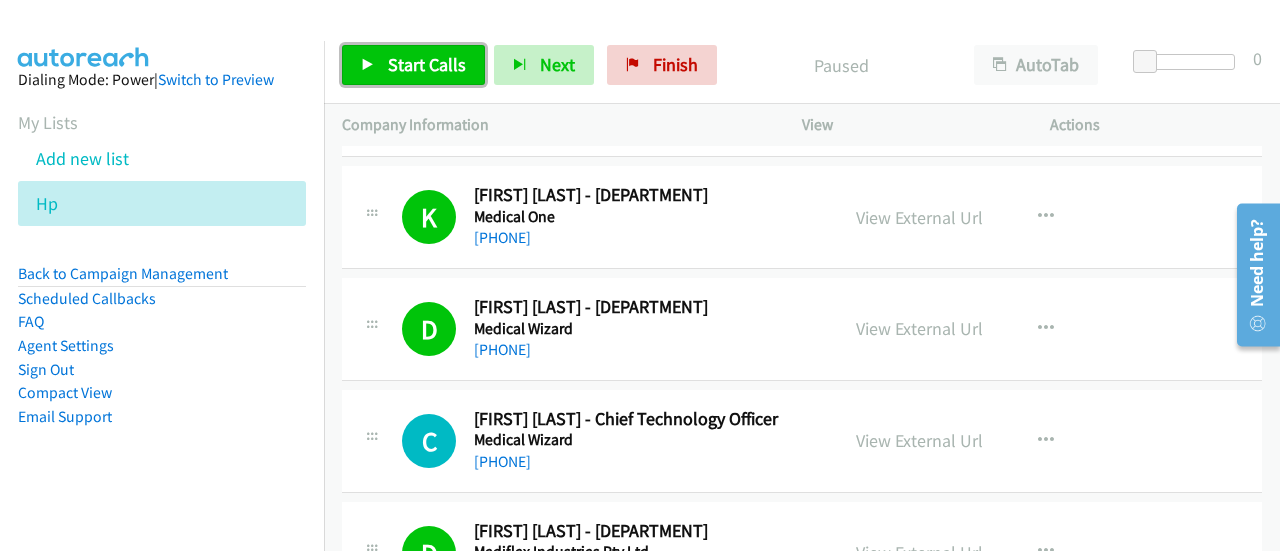 click on "Start Calls" at bounding box center (427, 64) 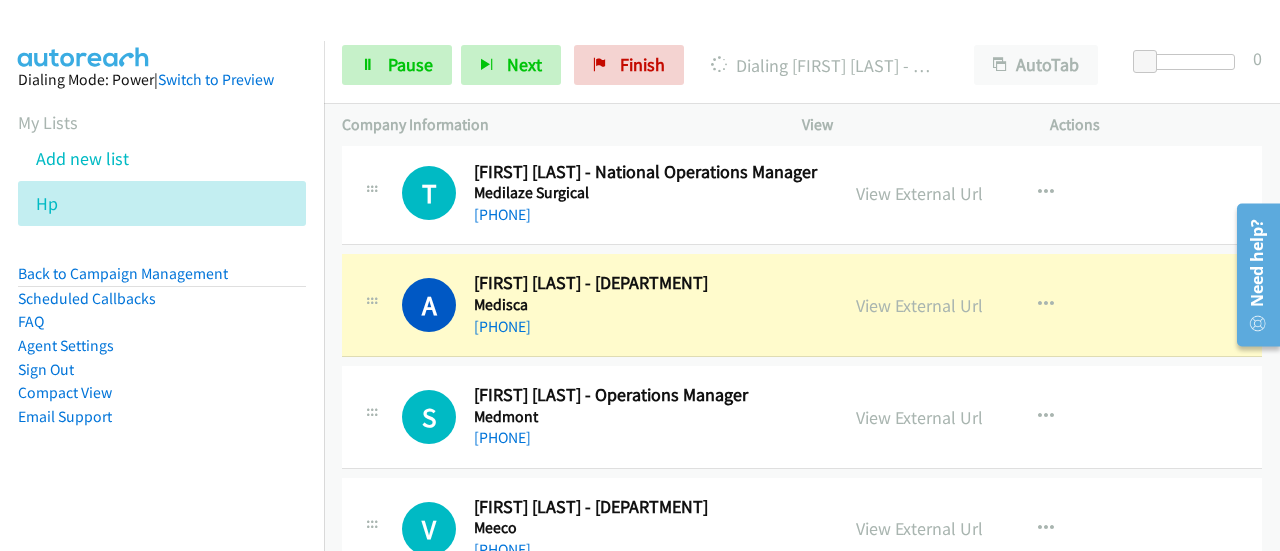 scroll, scrollTop: 5376, scrollLeft: 0, axis: vertical 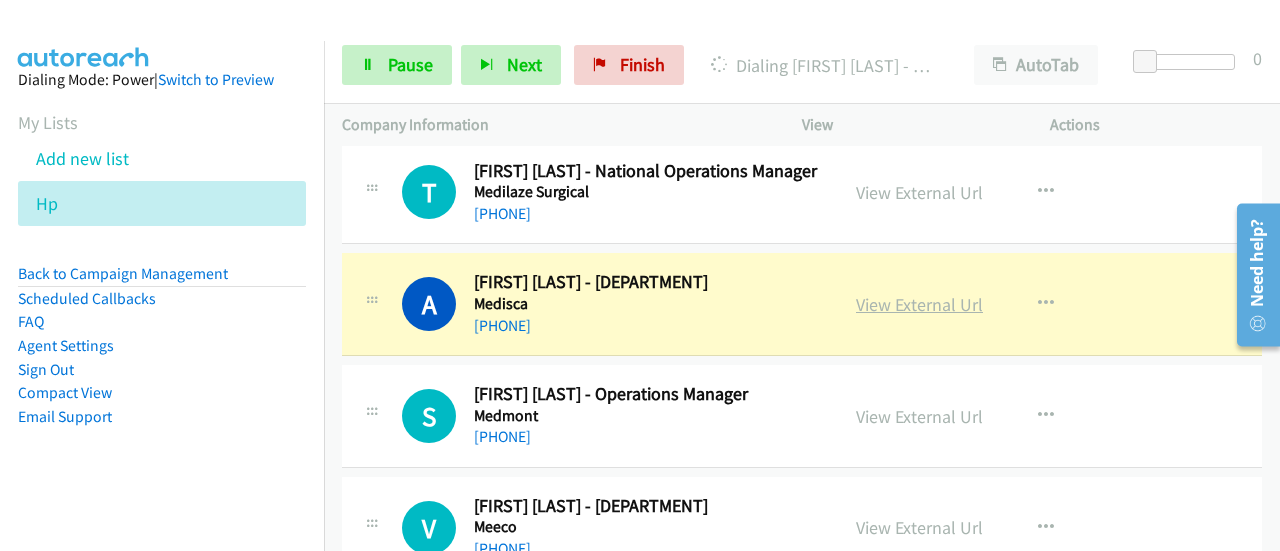 click on "View External Url" at bounding box center (919, 304) 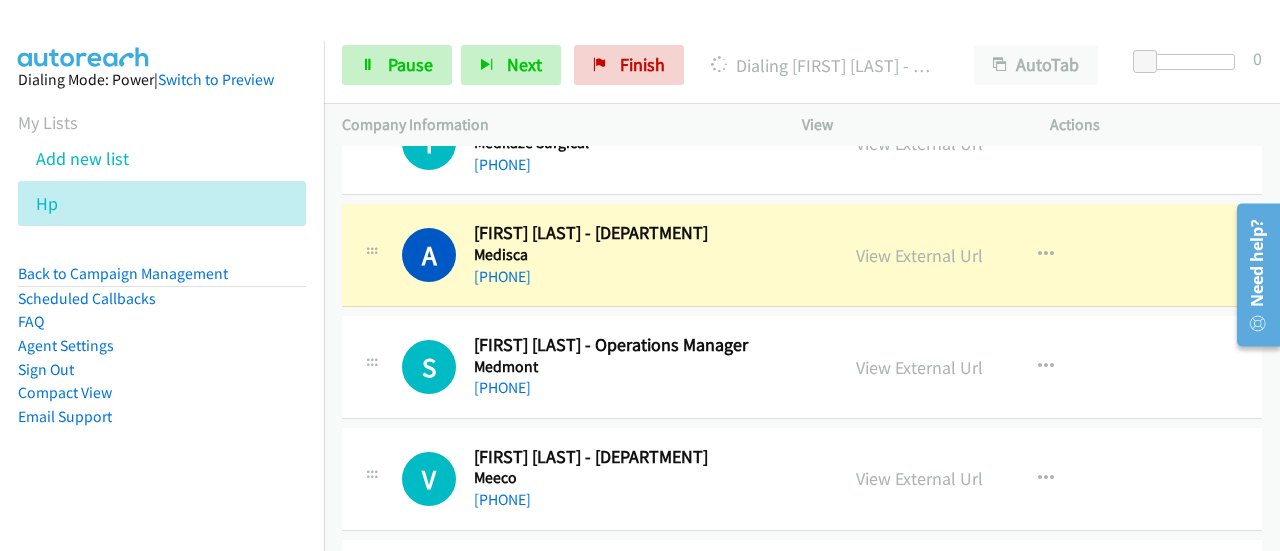 scroll, scrollTop: 5426, scrollLeft: 0, axis: vertical 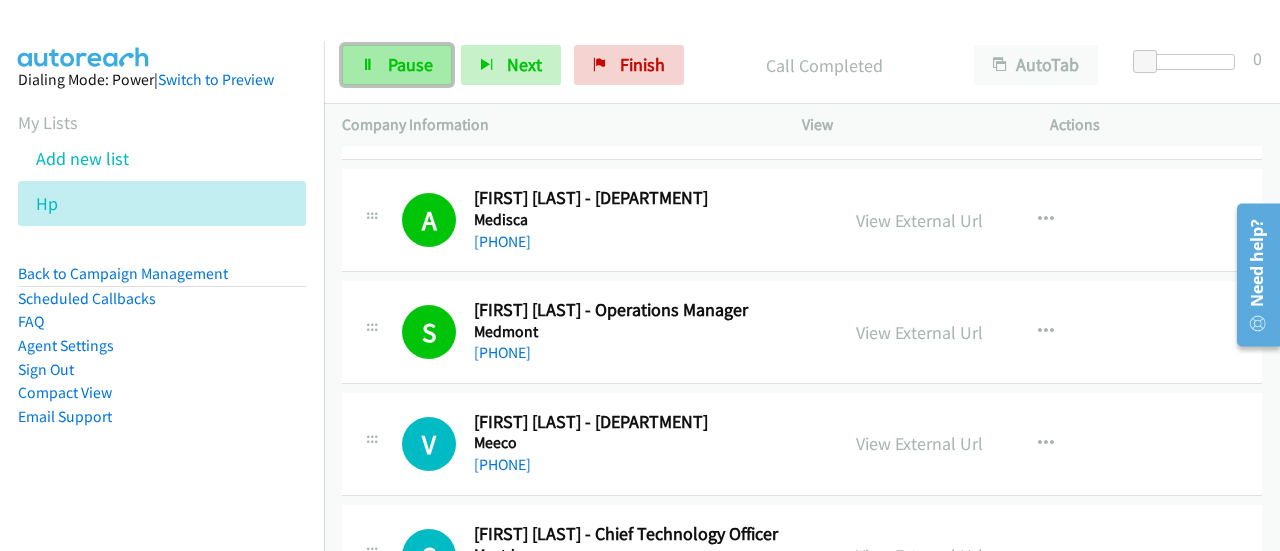 click on "Pause" at bounding box center (410, 64) 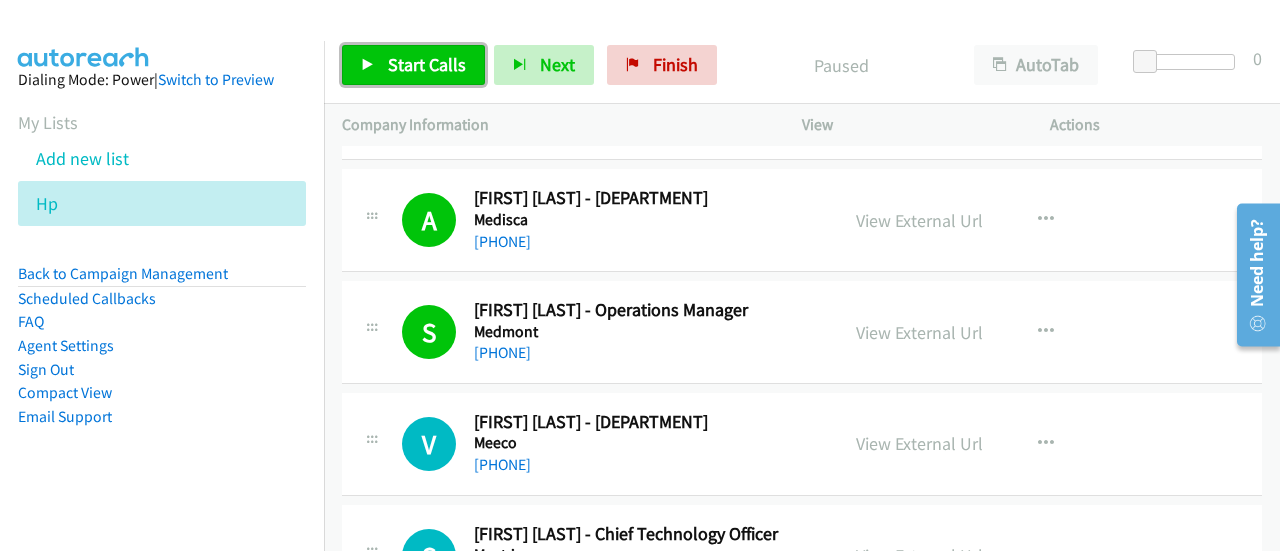 click on "Start Calls" at bounding box center (427, 64) 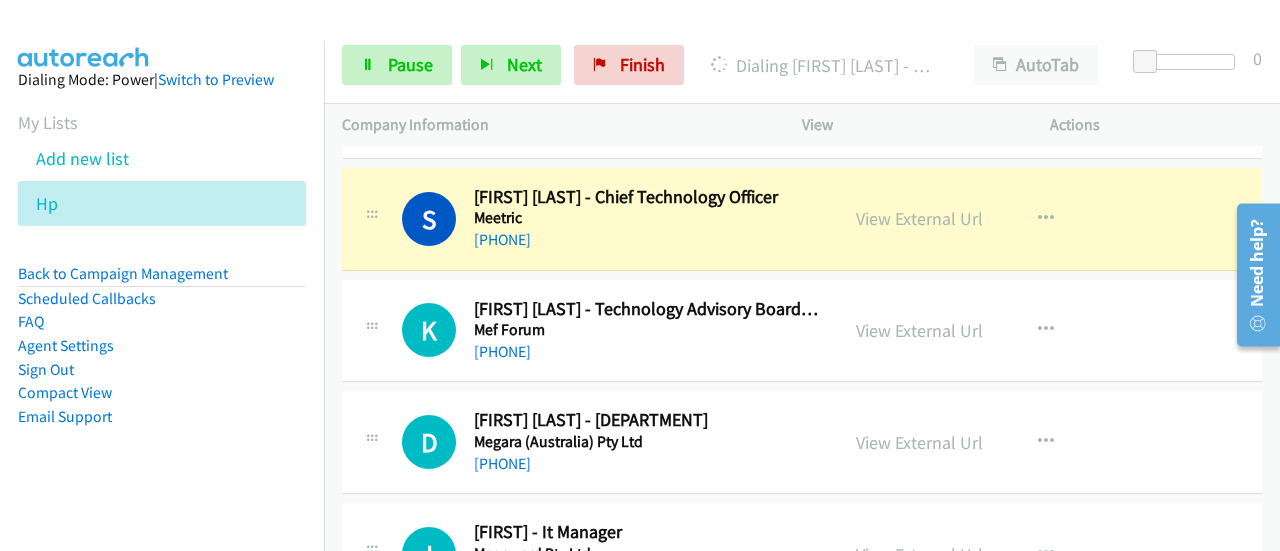 scroll, scrollTop: 5798, scrollLeft: 0, axis: vertical 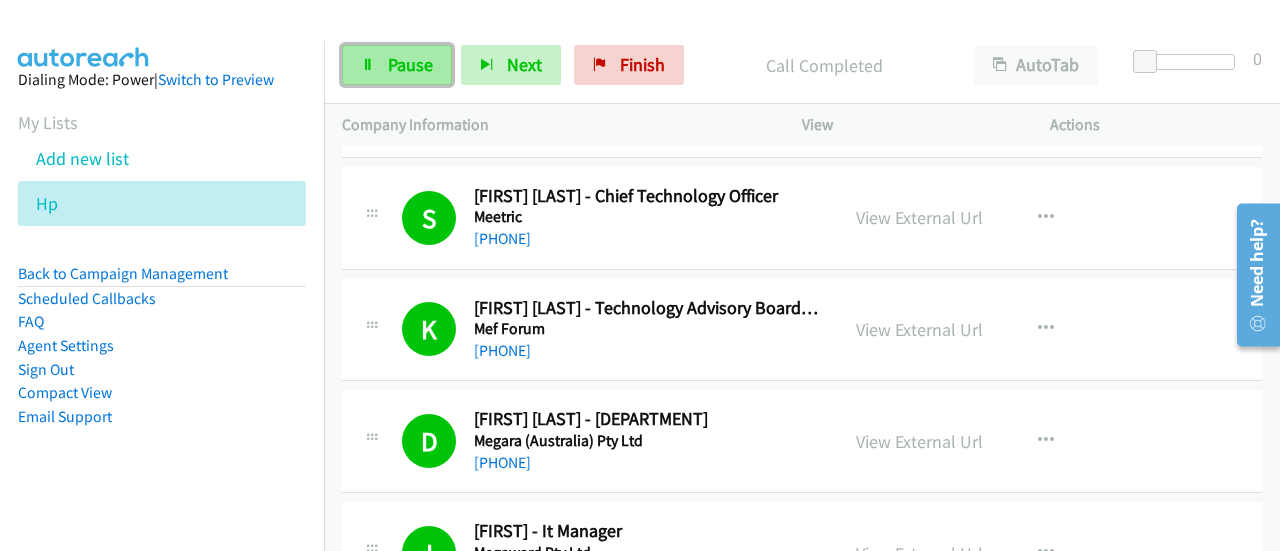 click on "Pause" at bounding box center (410, 64) 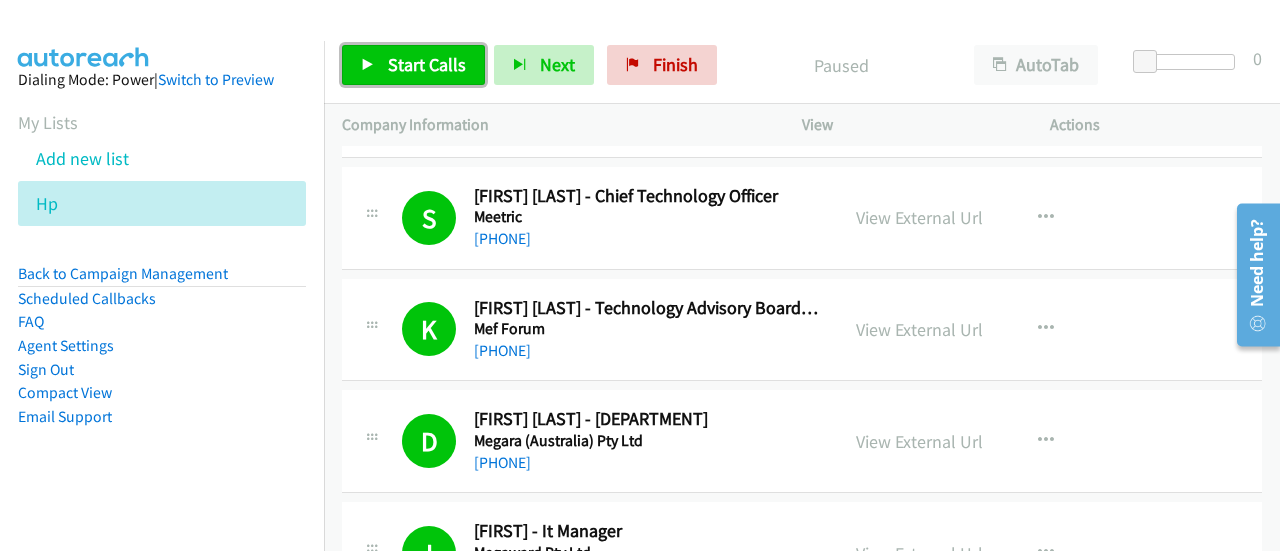 click on "Start Calls" at bounding box center [427, 64] 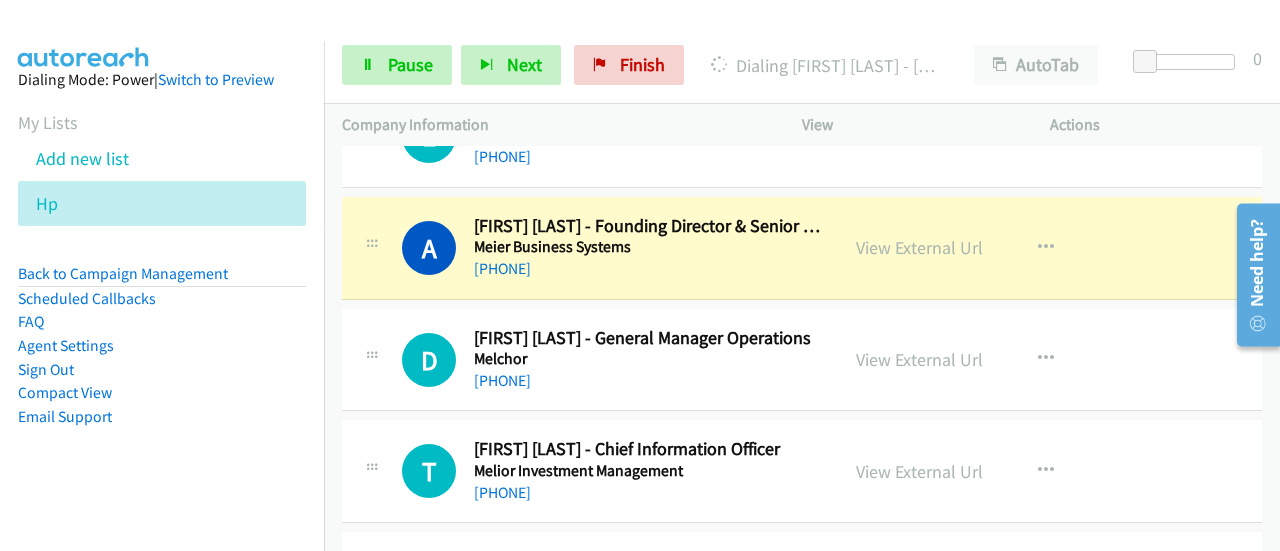 scroll, scrollTop: 6328, scrollLeft: 0, axis: vertical 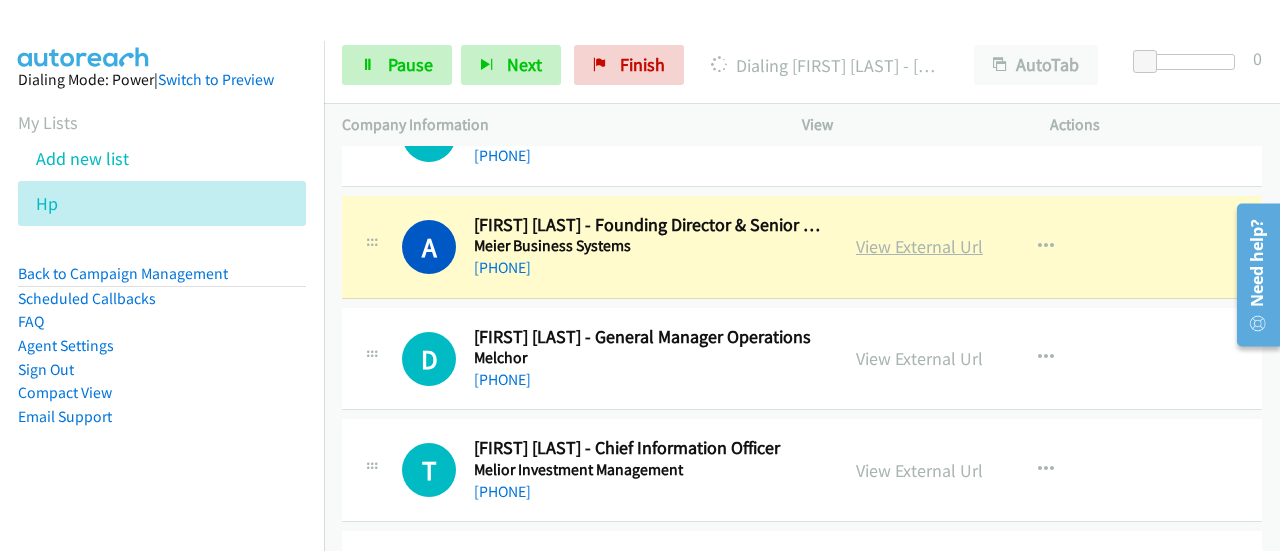 click on "View External Url" at bounding box center [919, 246] 